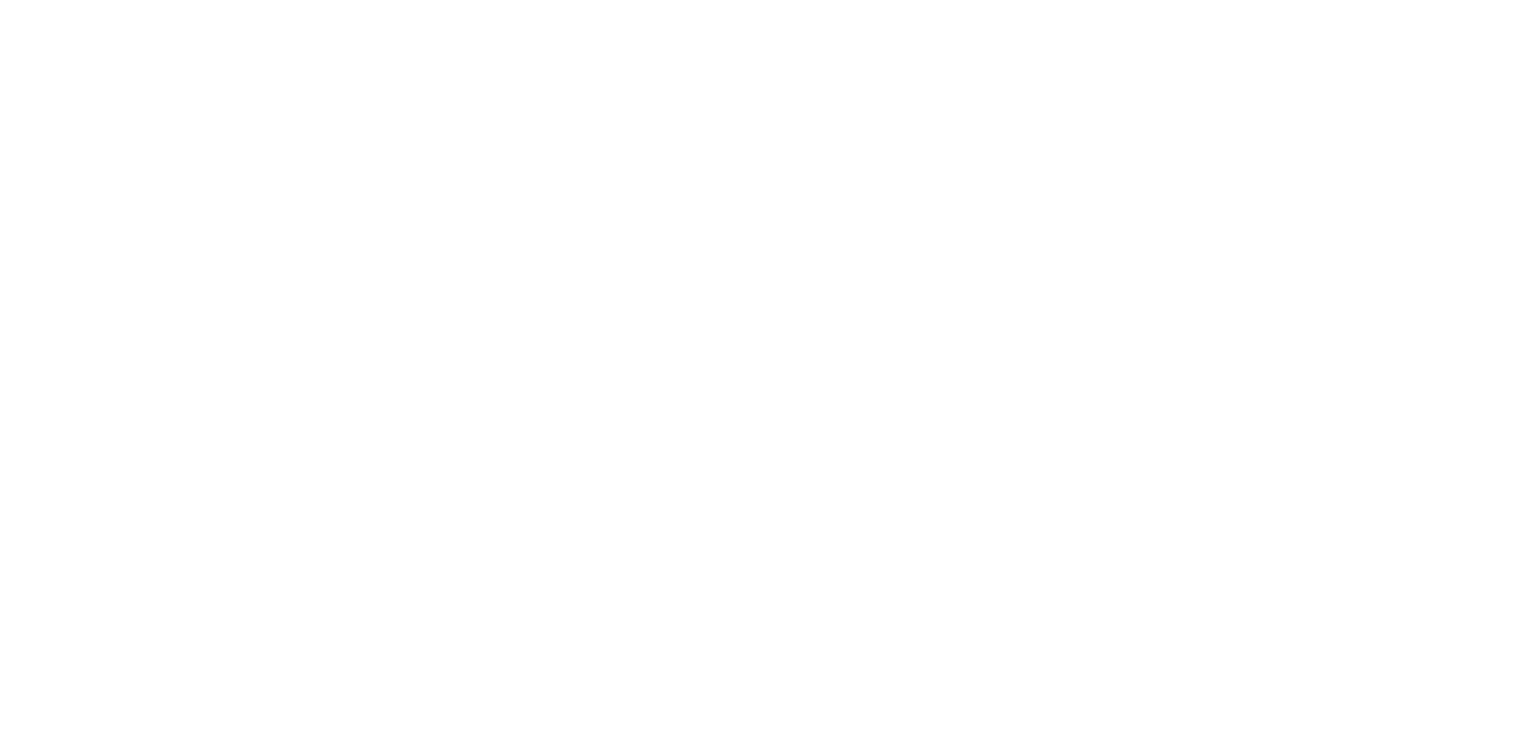 scroll, scrollTop: 0, scrollLeft: 0, axis: both 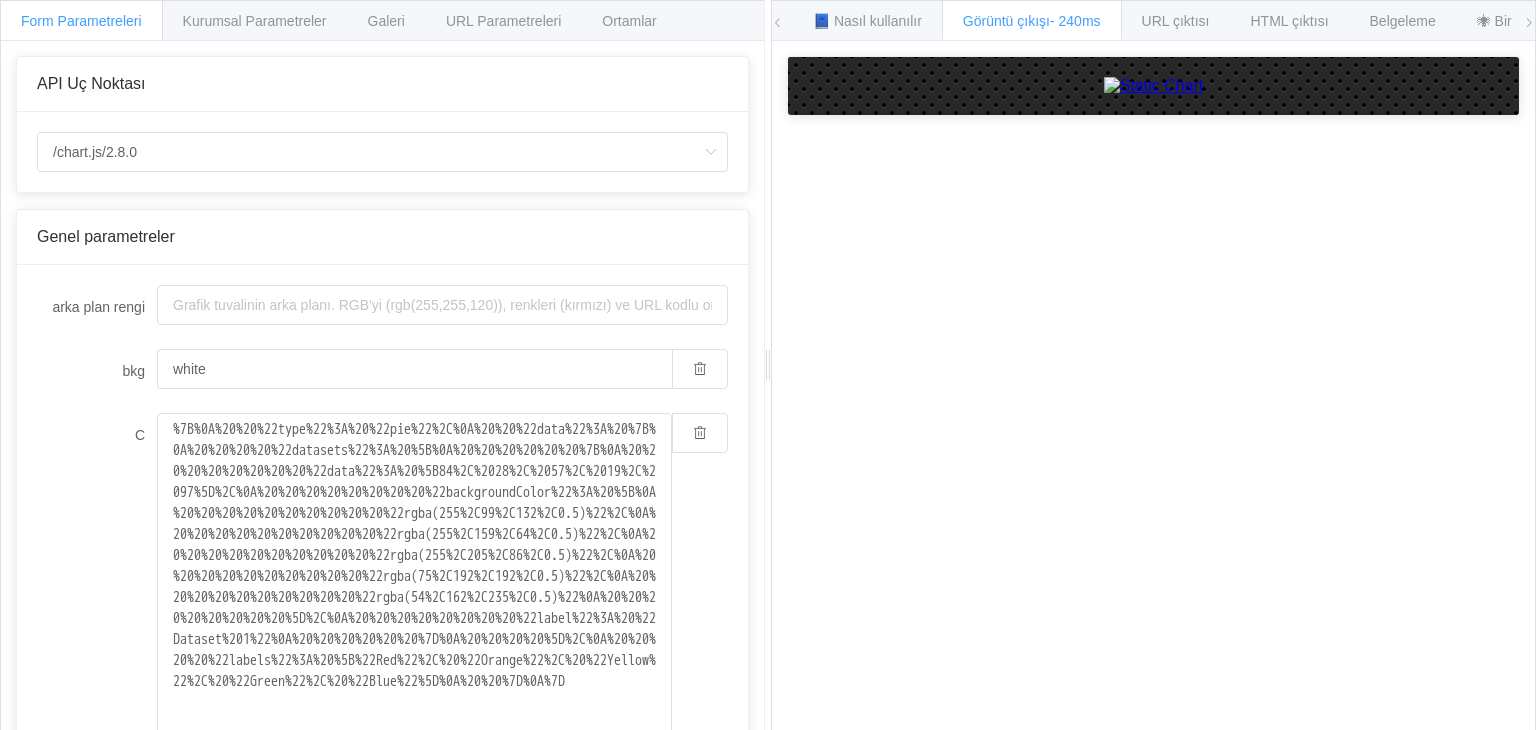 click at bounding box center [1154, 86] 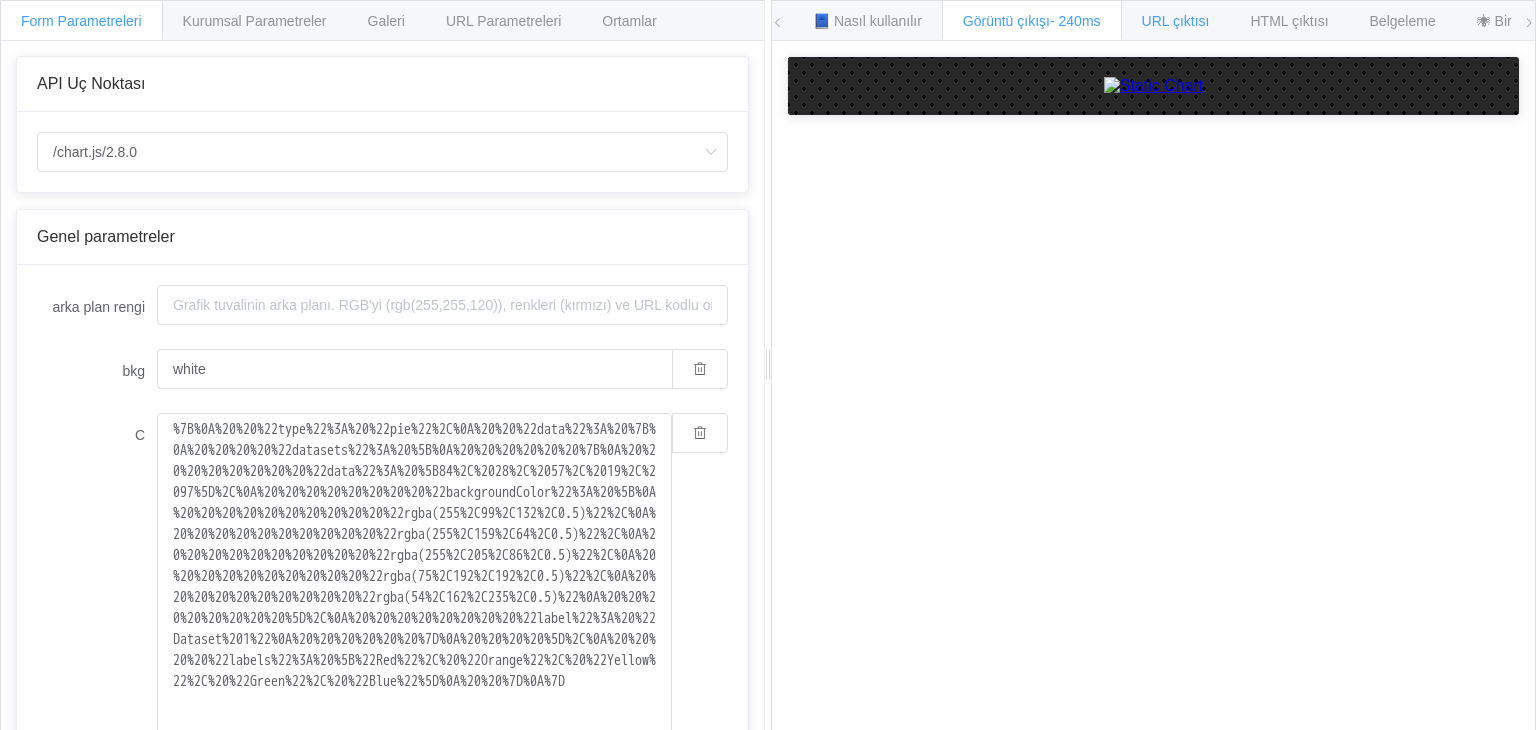 click on "URL çıktısı" at bounding box center (1176, 21) 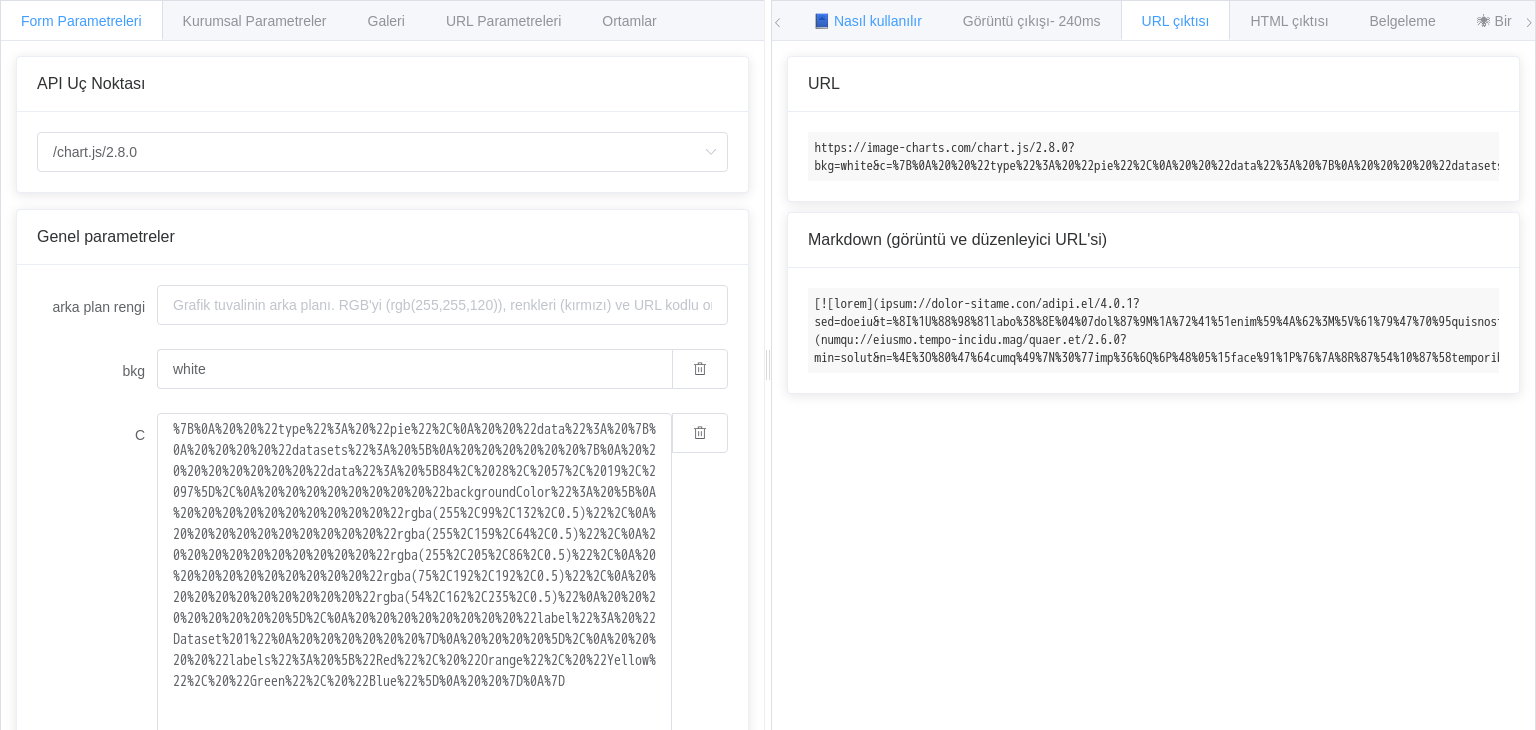 click on "📘 Nasıl kullanılır" at bounding box center [867, 21] 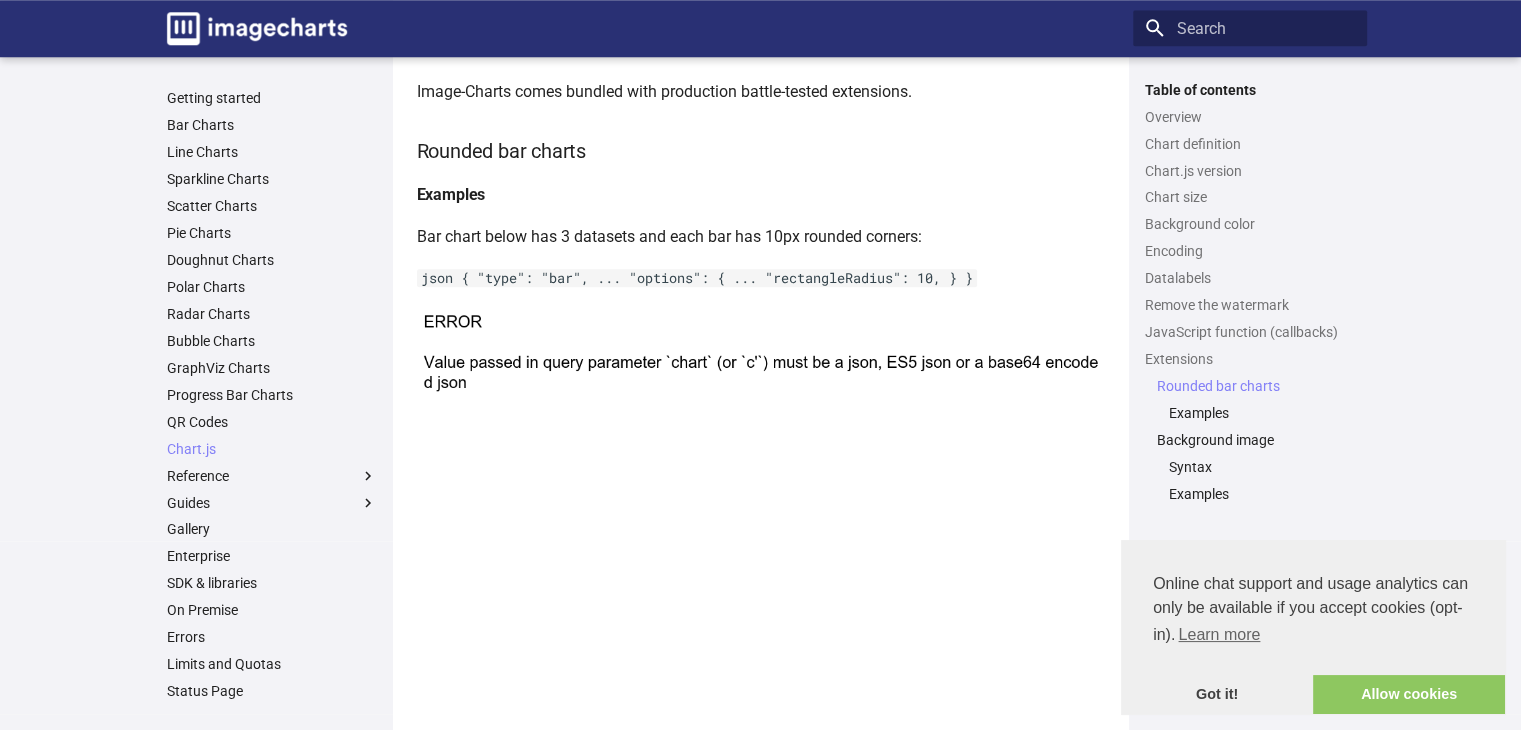 scroll, scrollTop: 9572, scrollLeft: 0, axis: vertical 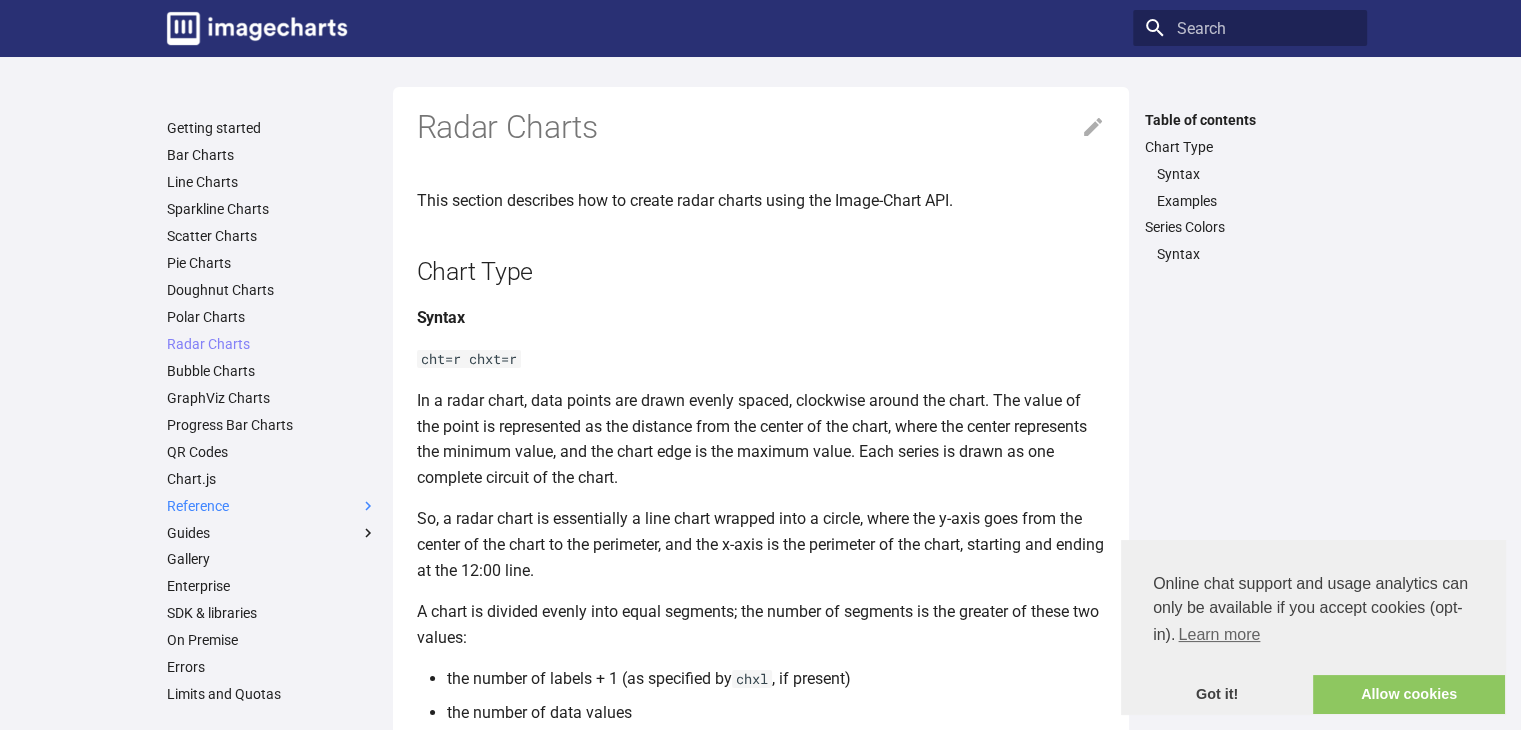 click on "Reference" at bounding box center [272, 506] 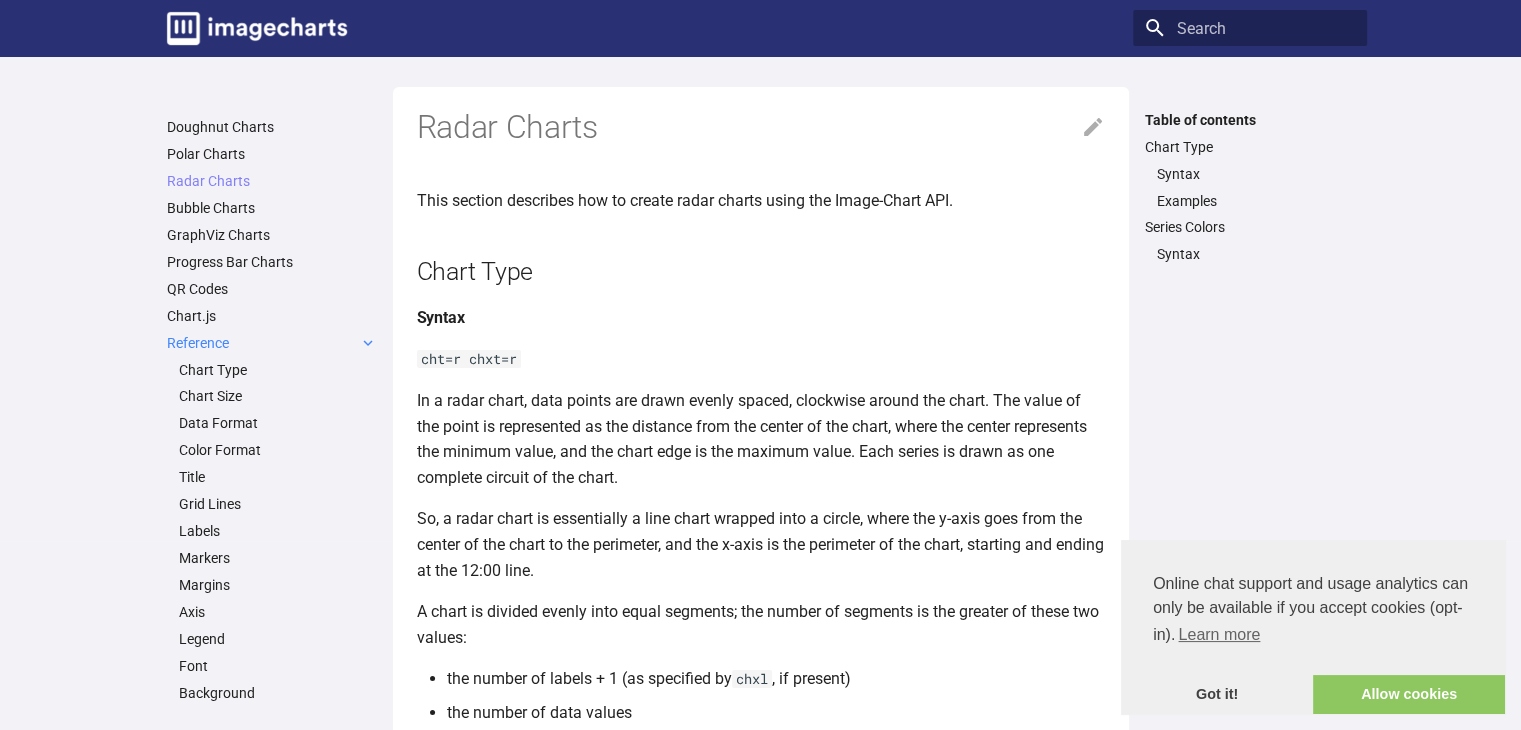 scroll, scrollTop: 163, scrollLeft: 0, axis: vertical 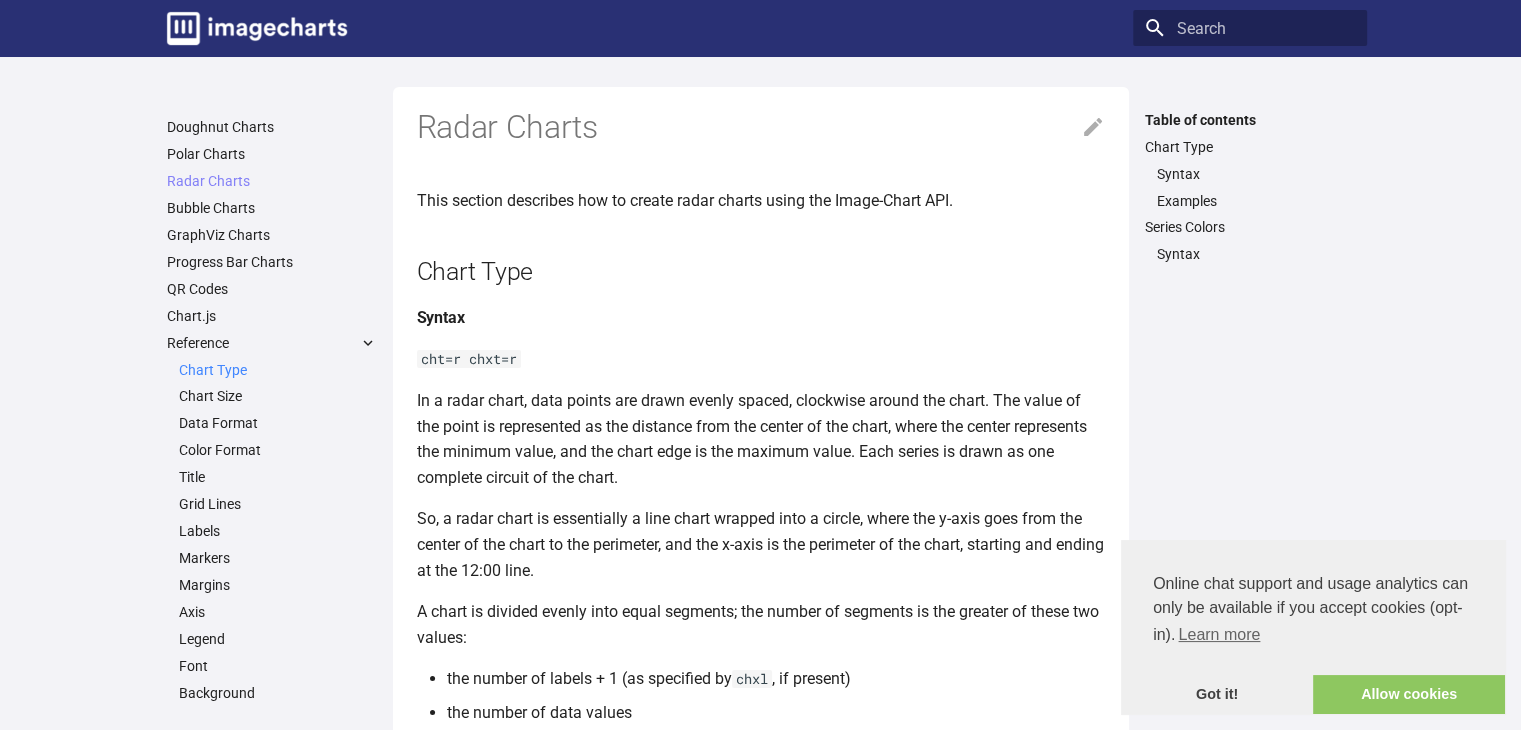 click on "Chart Type" at bounding box center (278, 370) 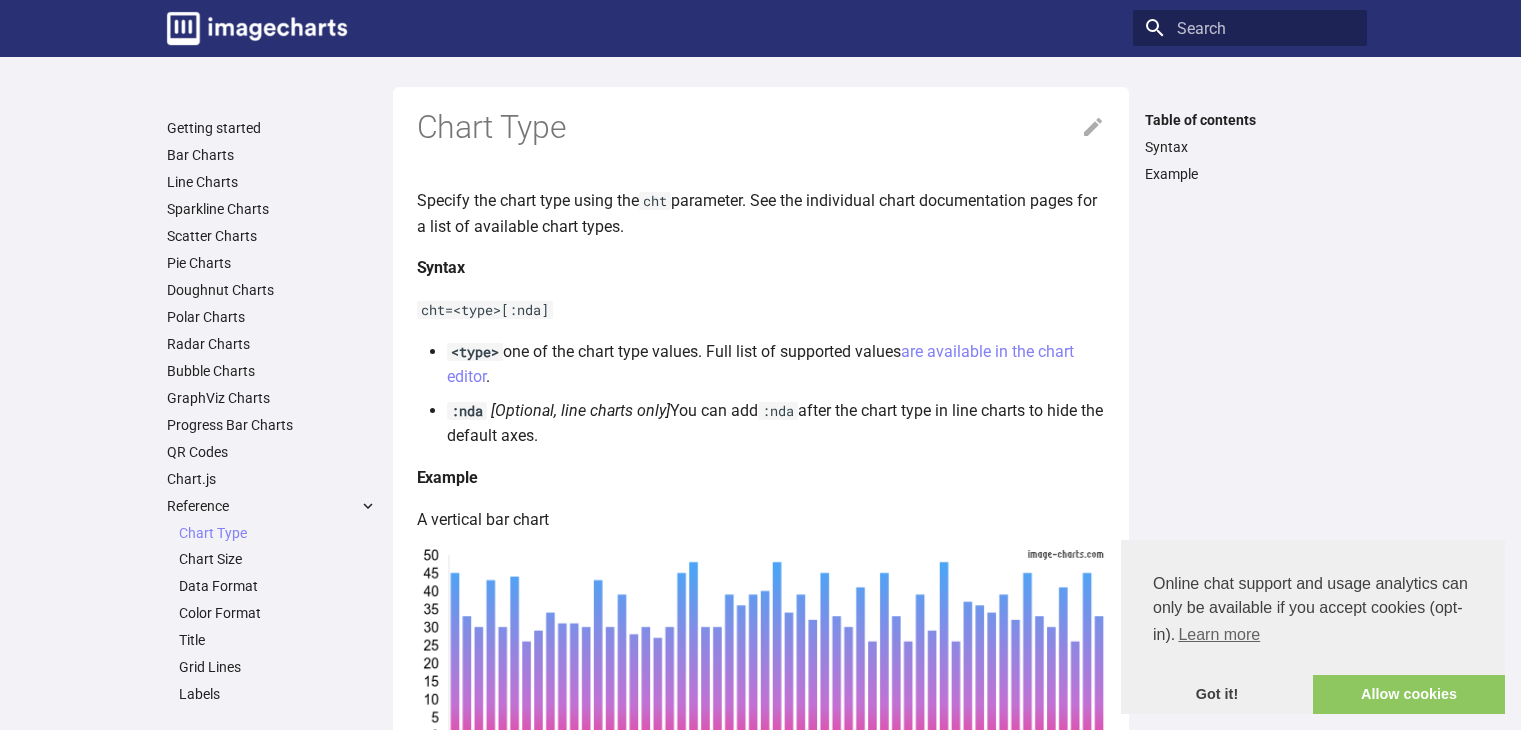 scroll, scrollTop: 0, scrollLeft: 0, axis: both 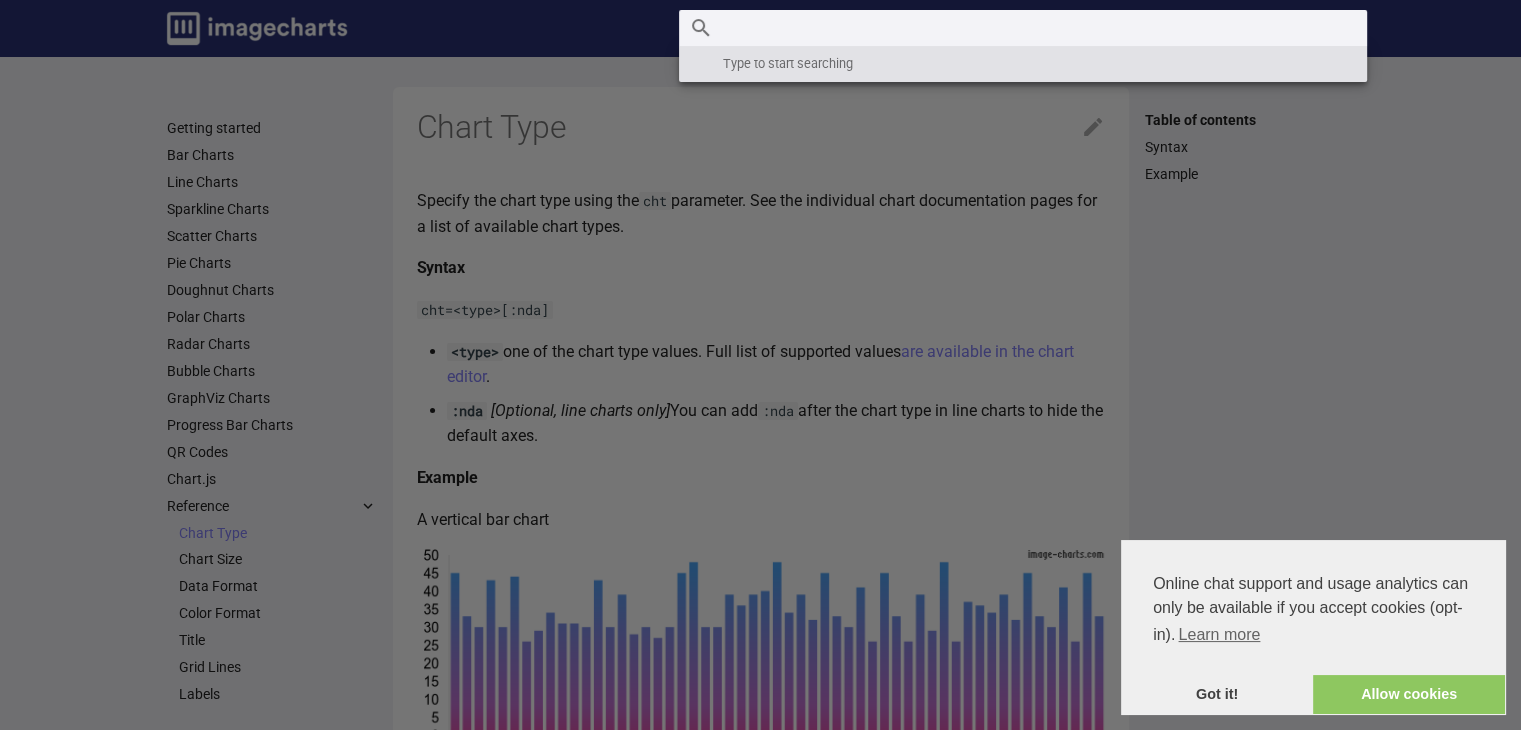 click at bounding box center (1023, 28) 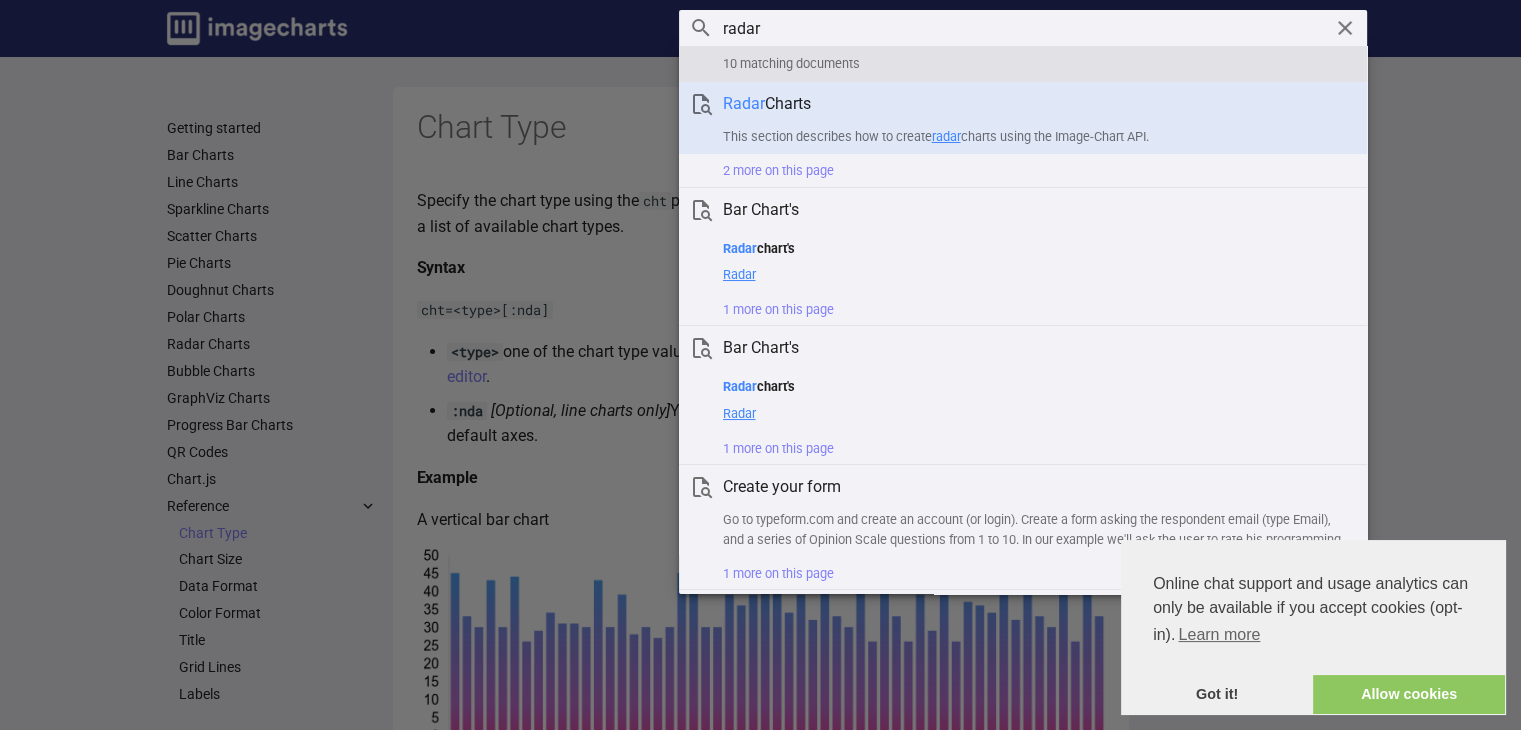 type on "radar" 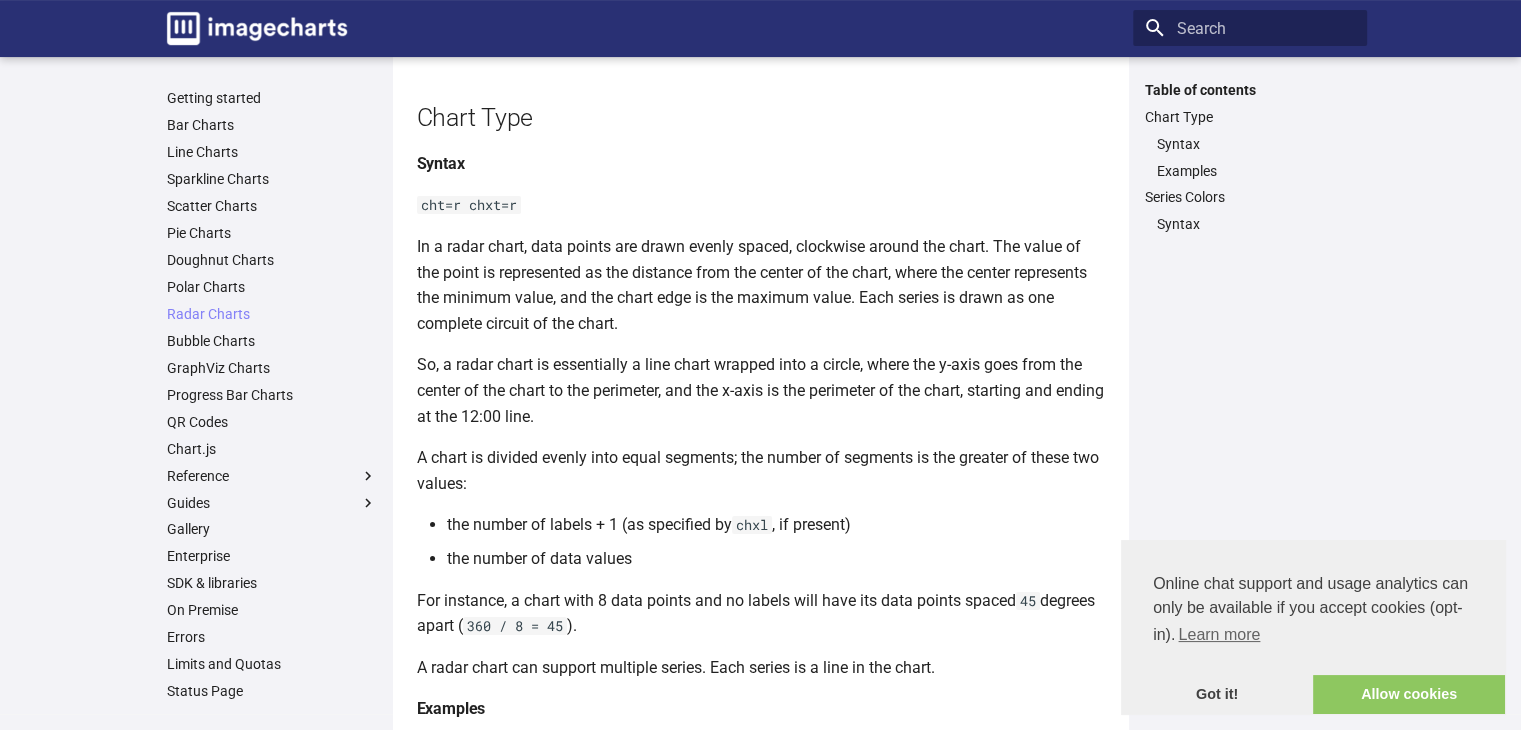 scroll, scrollTop: 0, scrollLeft: 0, axis: both 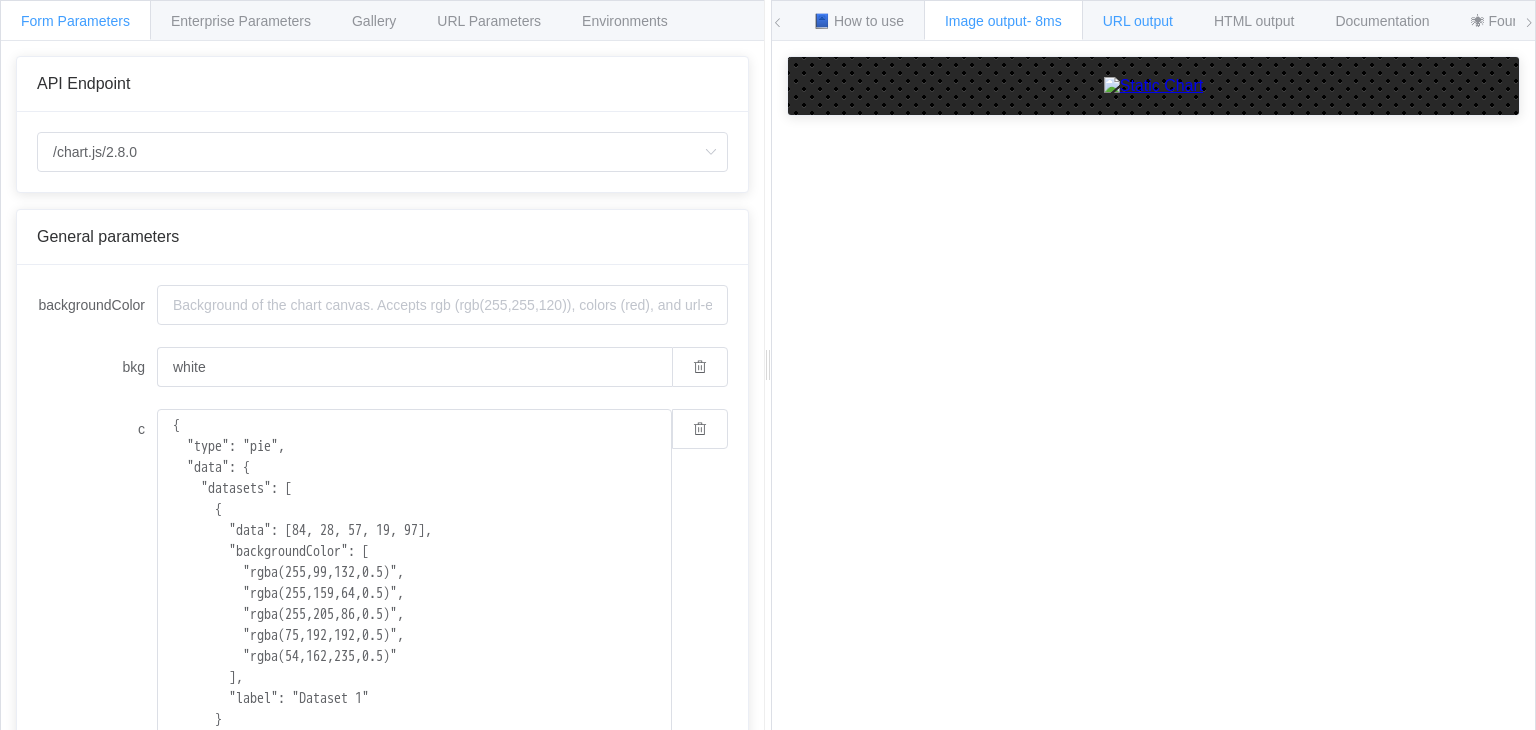 click on "URL output" at bounding box center [1138, 21] 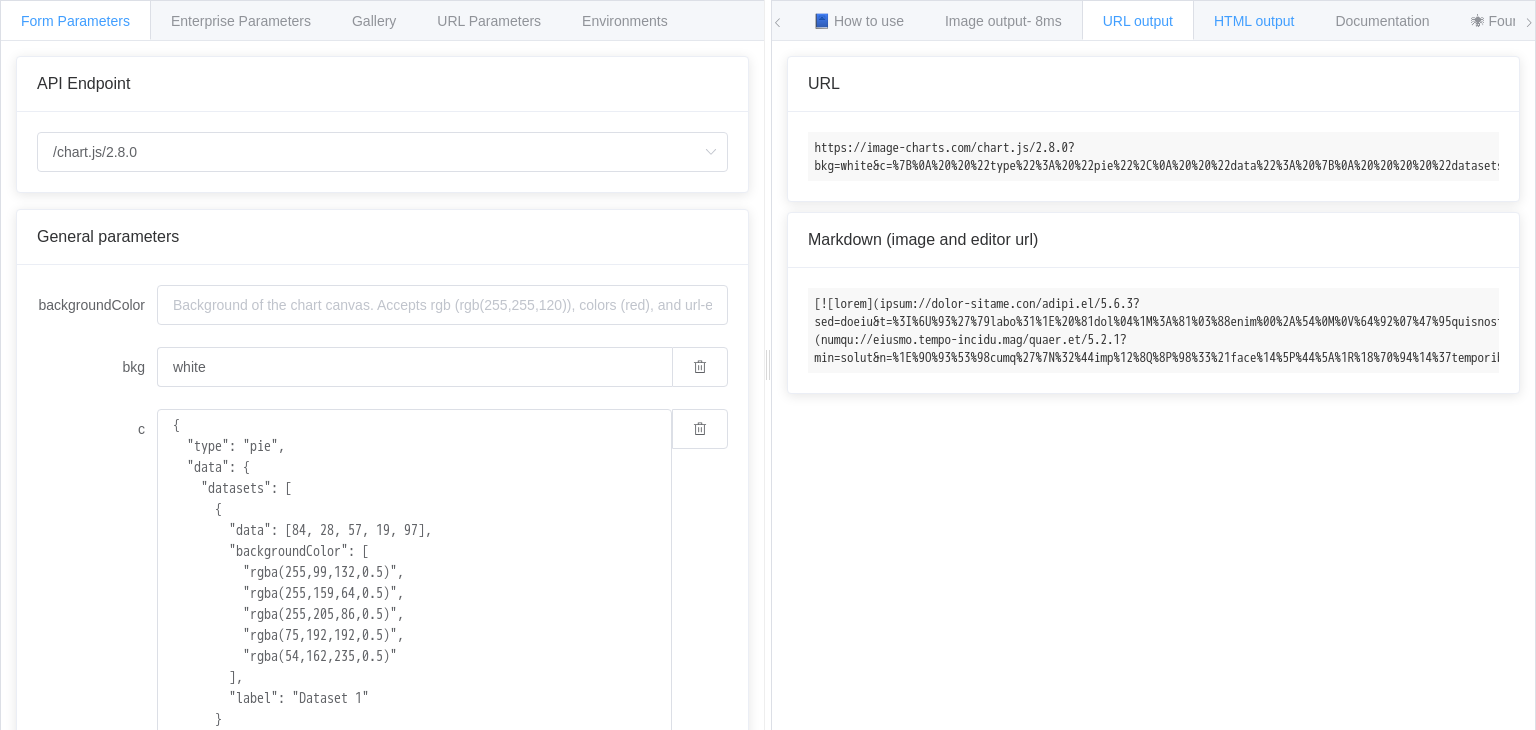 click on "HTML output" at bounding box center [1254, 20] 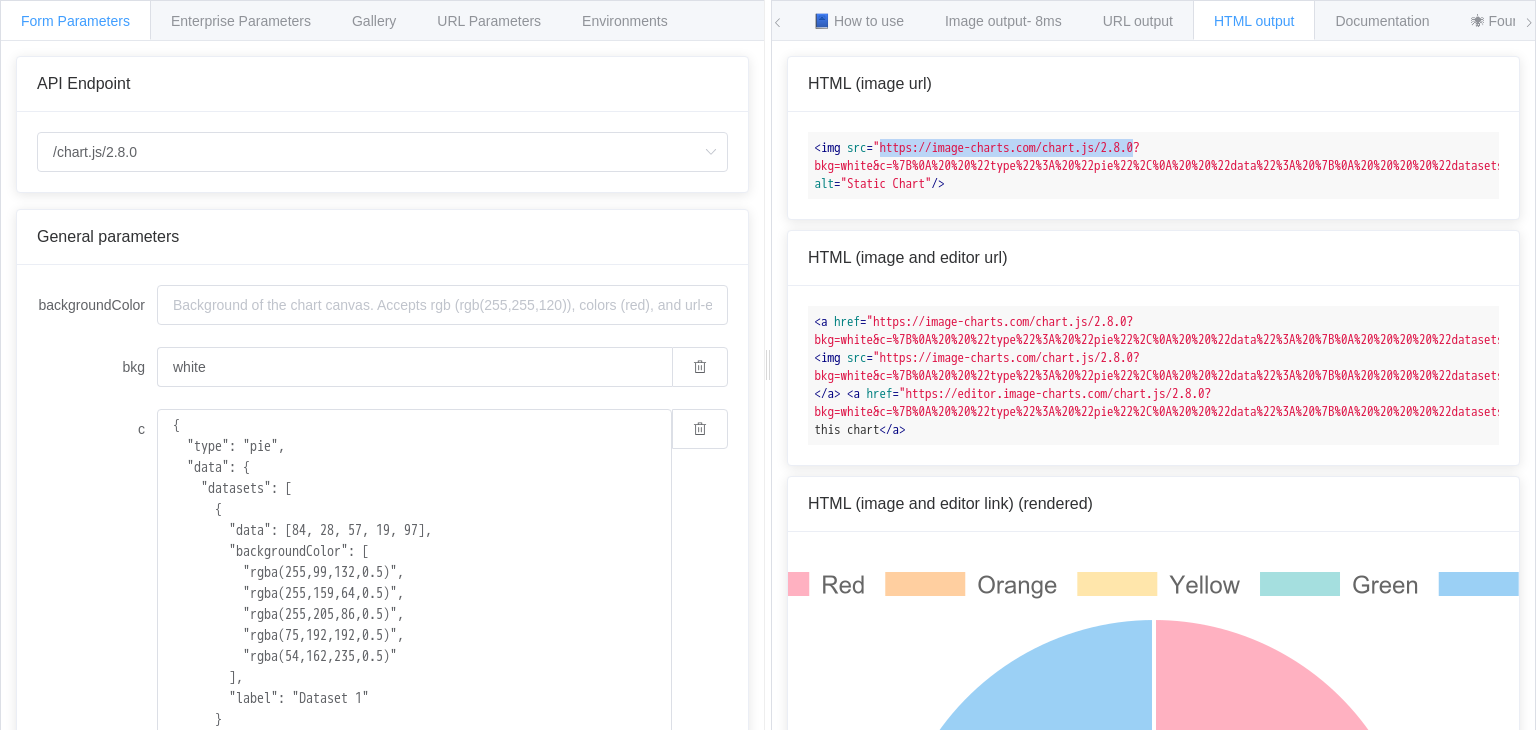drag, startPoint x: 883, startPoint y: 146, endPoint x: 1160, endPoint y: 139, distance: 277.08844 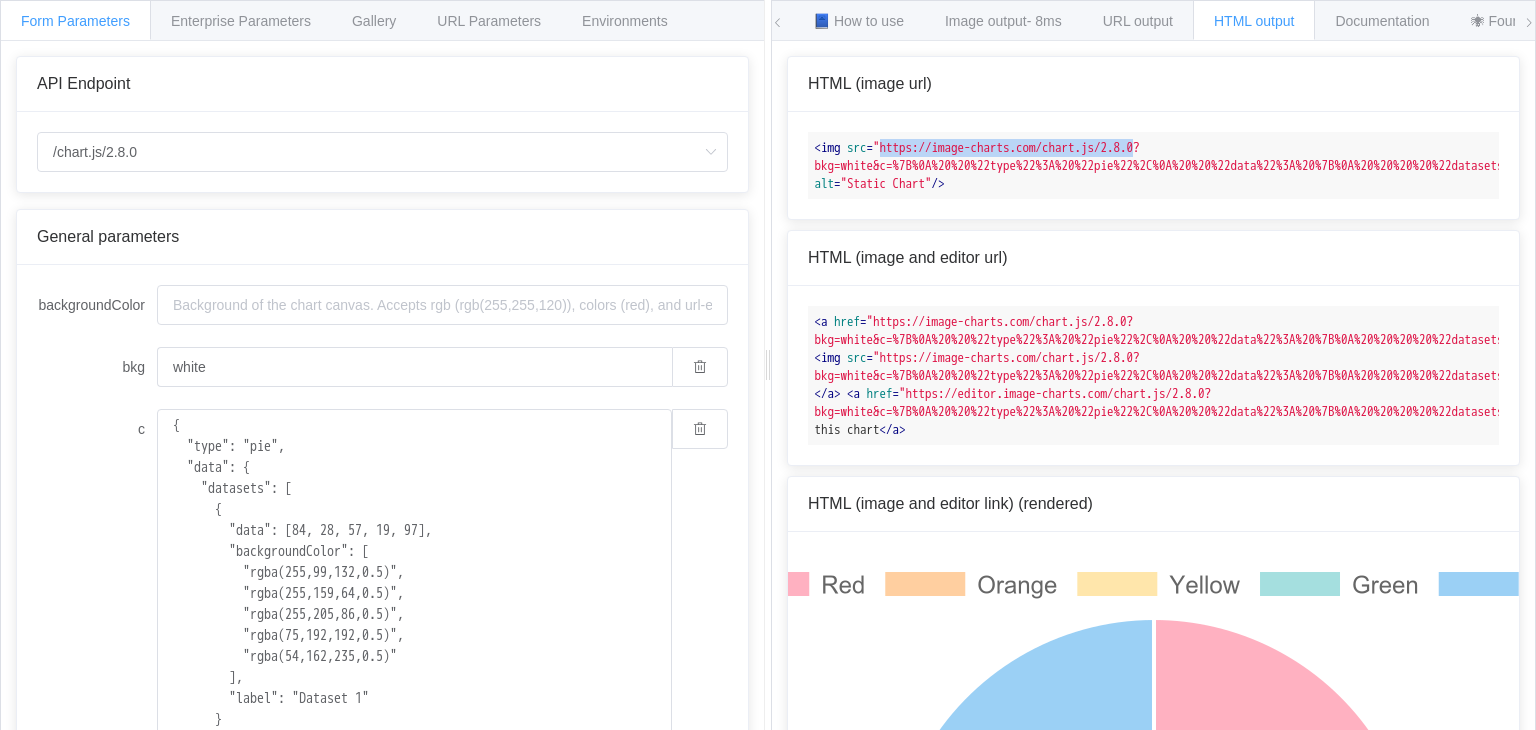 click on "https://image-charts.com/chart.js/2.8.0?bkg=white&c=%7B%0A%20%20%22type%22%3A%20%22pie%22%2C%0A%20%20%22data%22%3A%20%7B%0A%20%20%20%20%22datasets%22%3A%20%5B%0A%20%20%20%20%20%20%7B%0A%20%20%20%20%20%20%20%20%22data%22%3A%20%5B84%2C%2028%2C%2057%2C%2019%2C%2097%5D%2C%0A%20%20%20%20%20%20%20%20%22backgroundColor%22%3A%20%5B%0A%20%20%20%20%20%20%20%20%20%20%22rgba(255%2C99%2C132%2C0.5)%22%2C%0A%20%20%20%20%20%20%20%20%20%20%22rgba(255%2C159%2C64%2C0.5)%22%2C%0A%20%20%20%20%20%20%20%20%20%20%22rgba(255%2C205%2C86%2C0.5)%22%2C%0A%20%20%20%20%20%20%20%20%20%20%22rgba(75%2C192%2C192%2C0.5)%22%2C%0A%20%20%20%20%20%20%20%20%20%20%22rgba(54%2C162%2C235%2C0.5)%22%0A%20%20%20%20%20%20%20%20%5D%2C%0A%20%20%20%20%20%20%20%20%22label%22%3A%20%22Dataset%201%22%0A%20%20%20%20%20%20%7D%0A%20%20%20%20%5D%2C%0A%20%20%20%20%22labels%22%3A%20%5B%22Red%22%2C%20%22Orange%22%2C%20%22Yellow%22%2C%20%22Green%22%2C%20%22Blue%22%5D%0A%20%20%7D%0A%7D" at bounding box center [3795, 156] 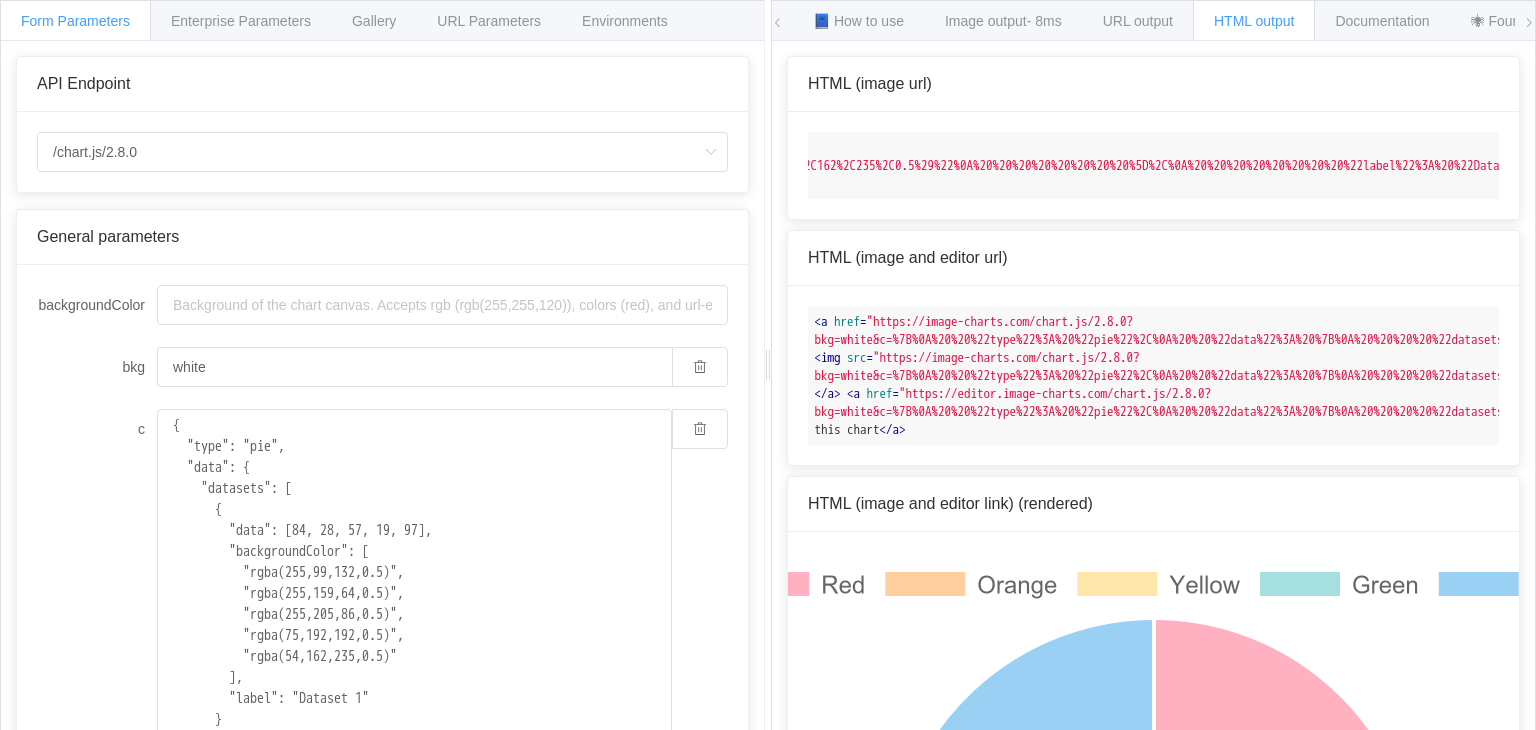 scroll, scrollTop: 0, scrollLeft: 0, axis: both 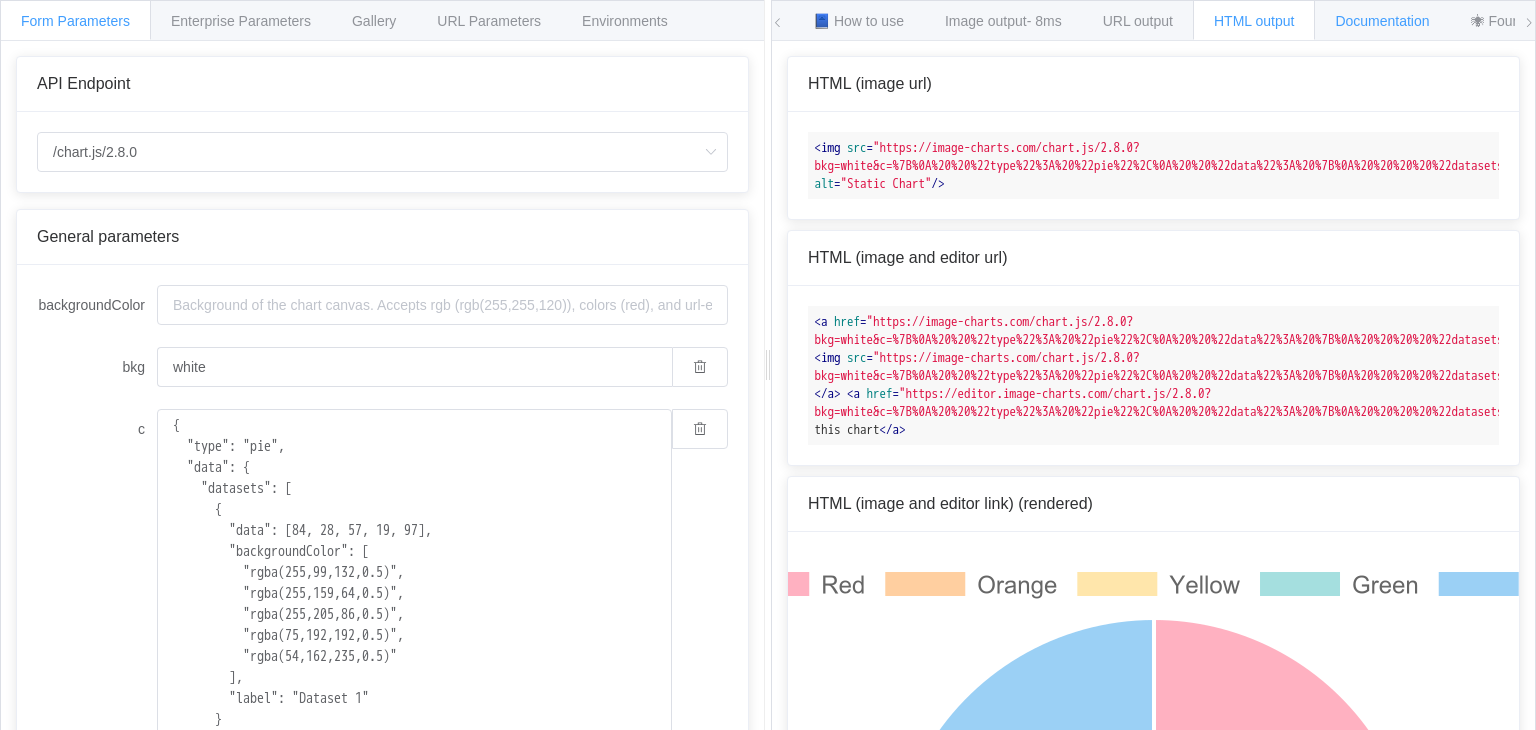 click on "Documentation" at bounding box center (1382, 21) 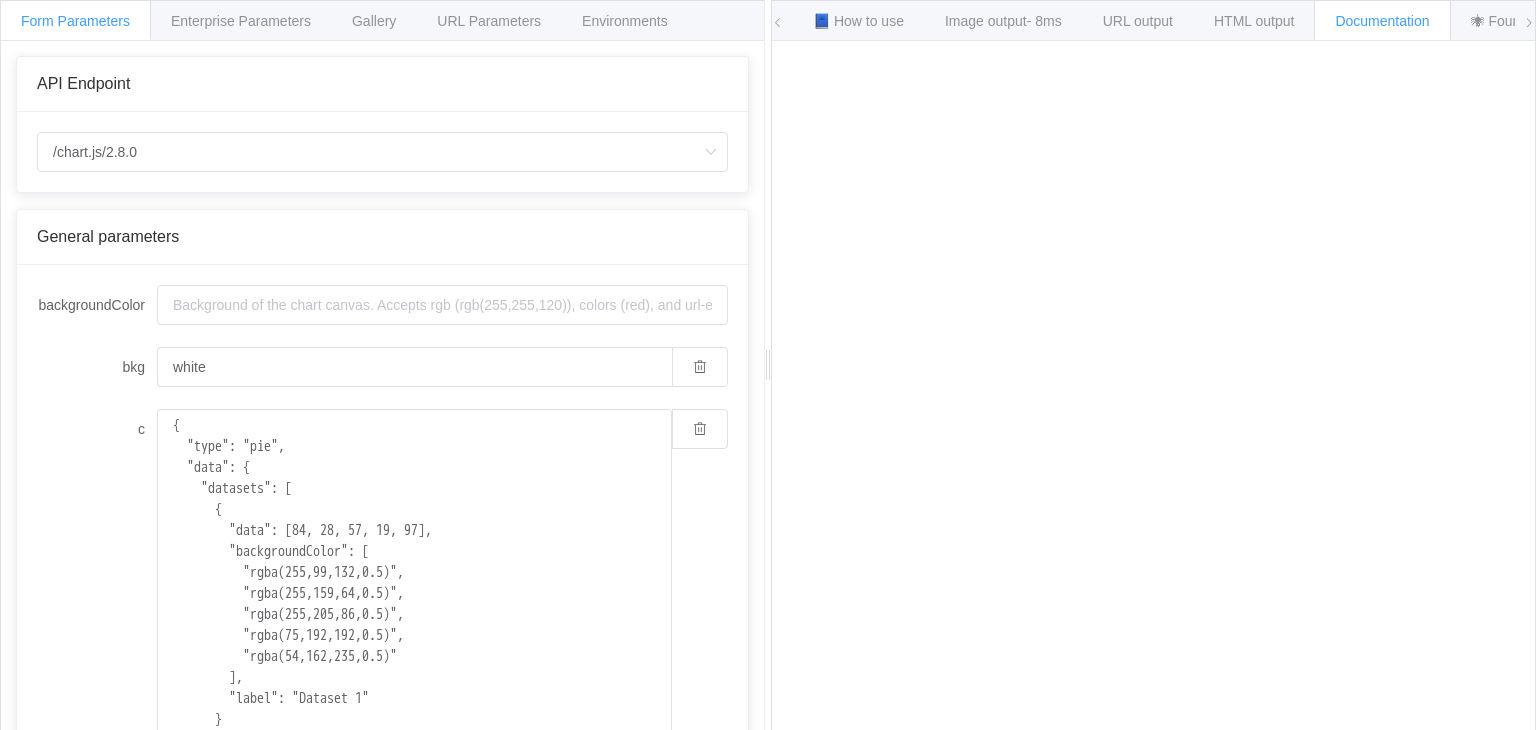 click on "📘 How to use  Image output   - 8ms URL output HTML output Documentation 🕷 Found a bug? Send a feedback!" at bounding box center (1153, 21) 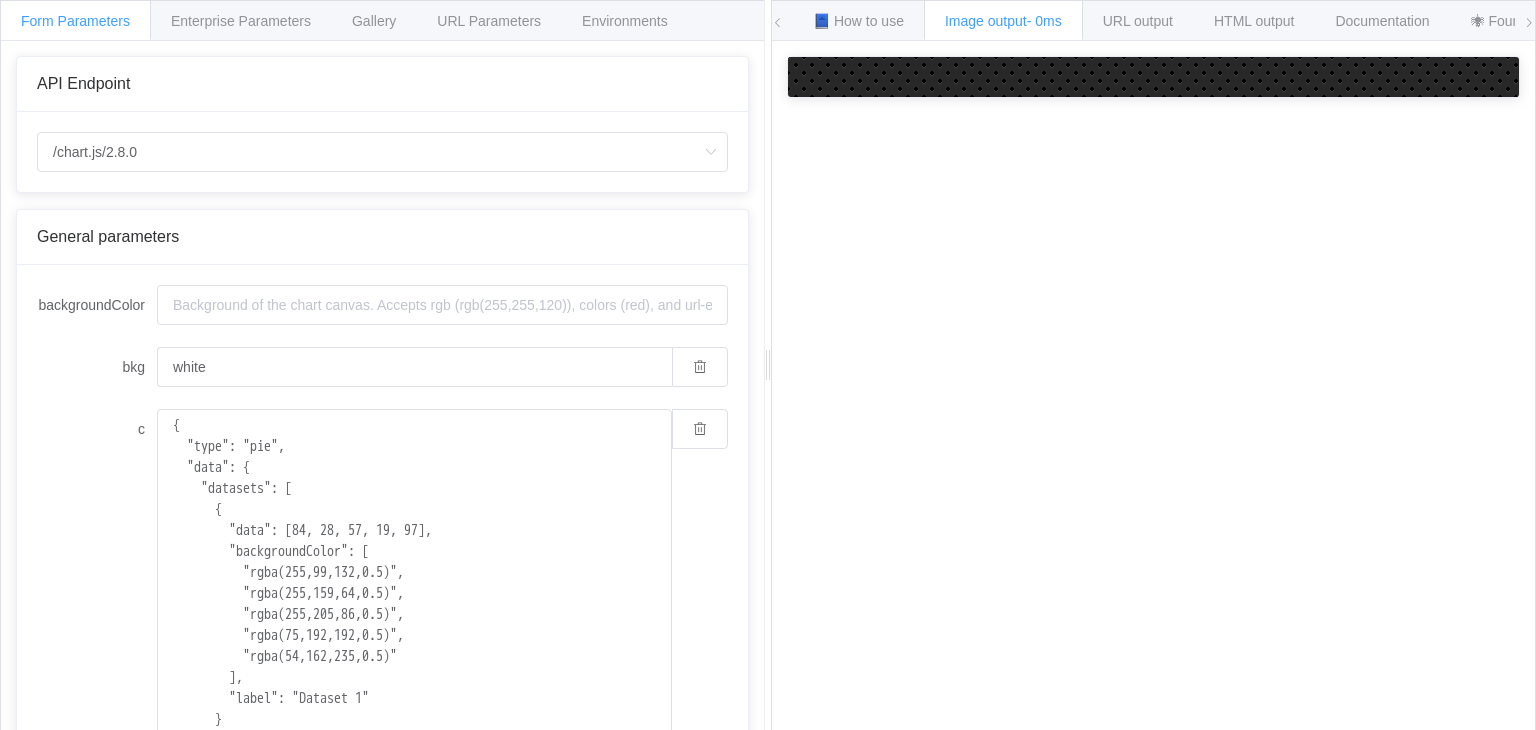 scroll, scrollTop: 0, scrollLeft: 0, axis: both 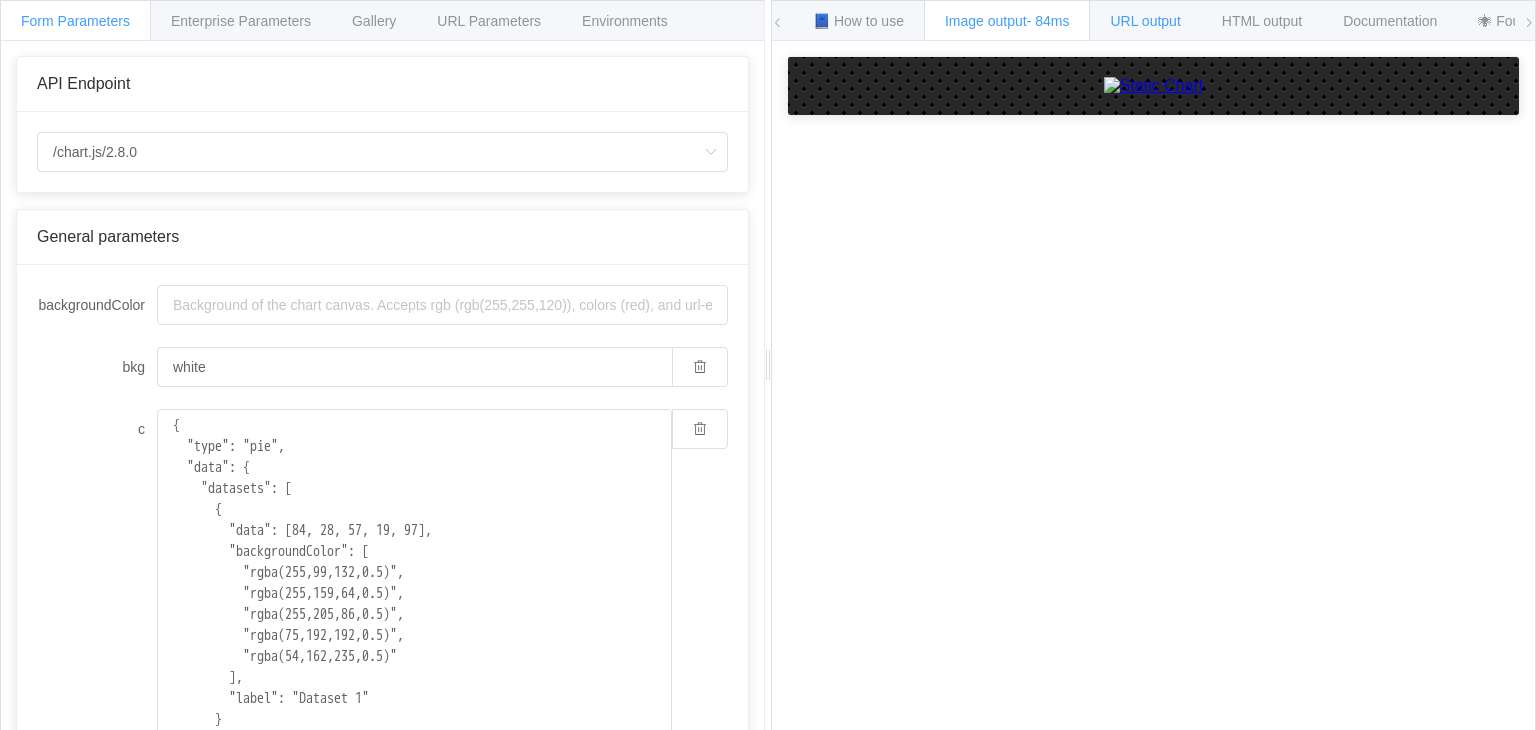 click on "URL output" at bounding box center (1145, 21) 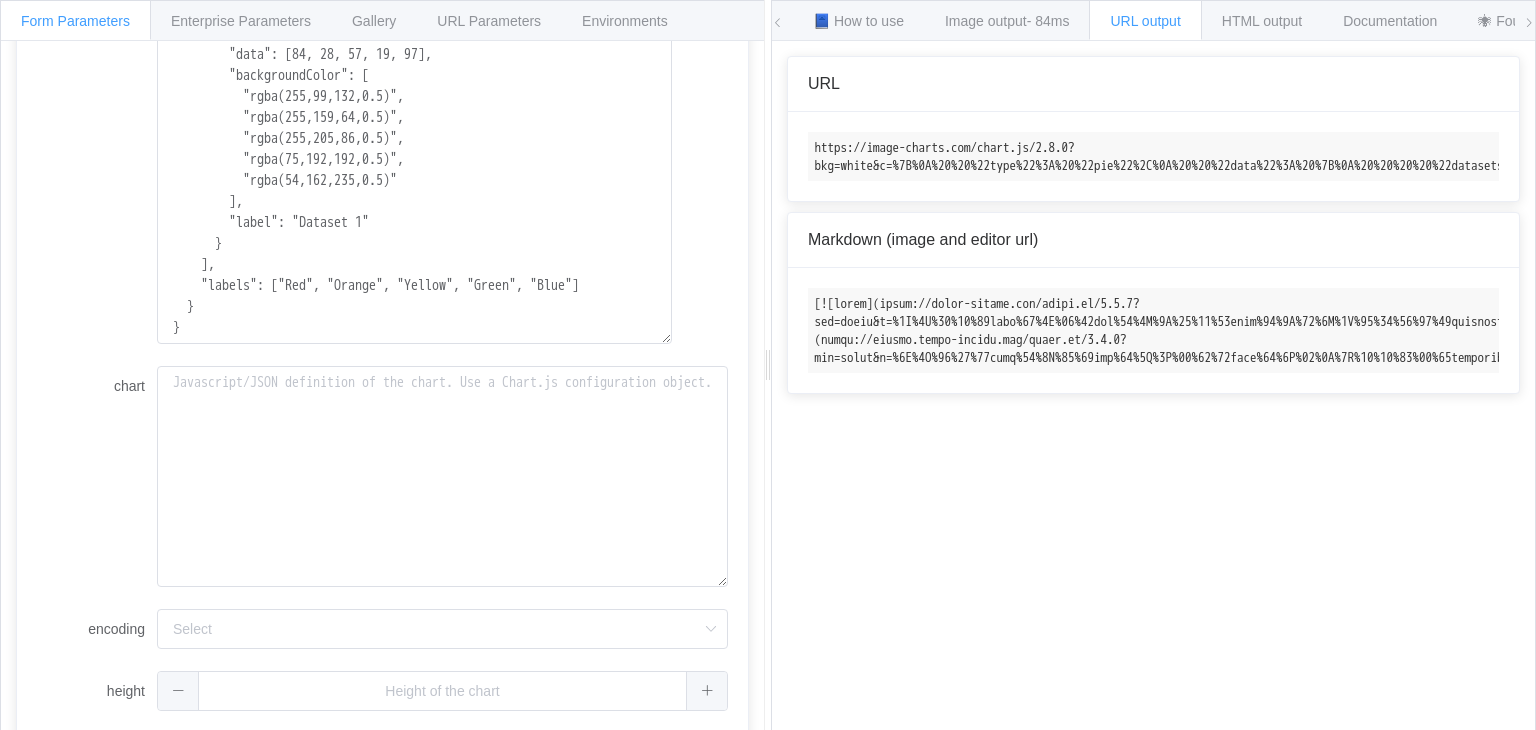 scroll, scrollTop: 546, scrollLeft: 0, axis: vertical 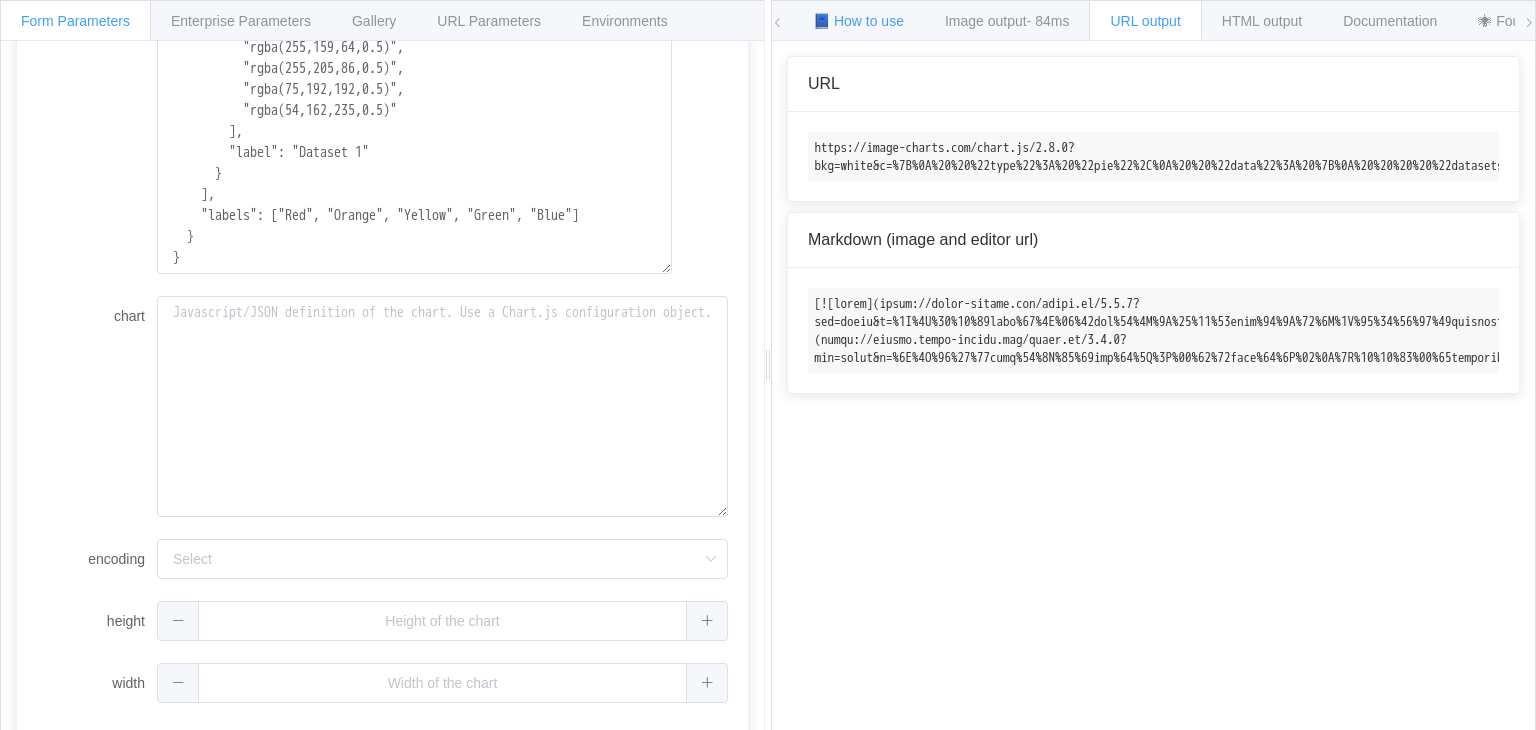 click on "📘 How to use" at bounding box center [858, 21] 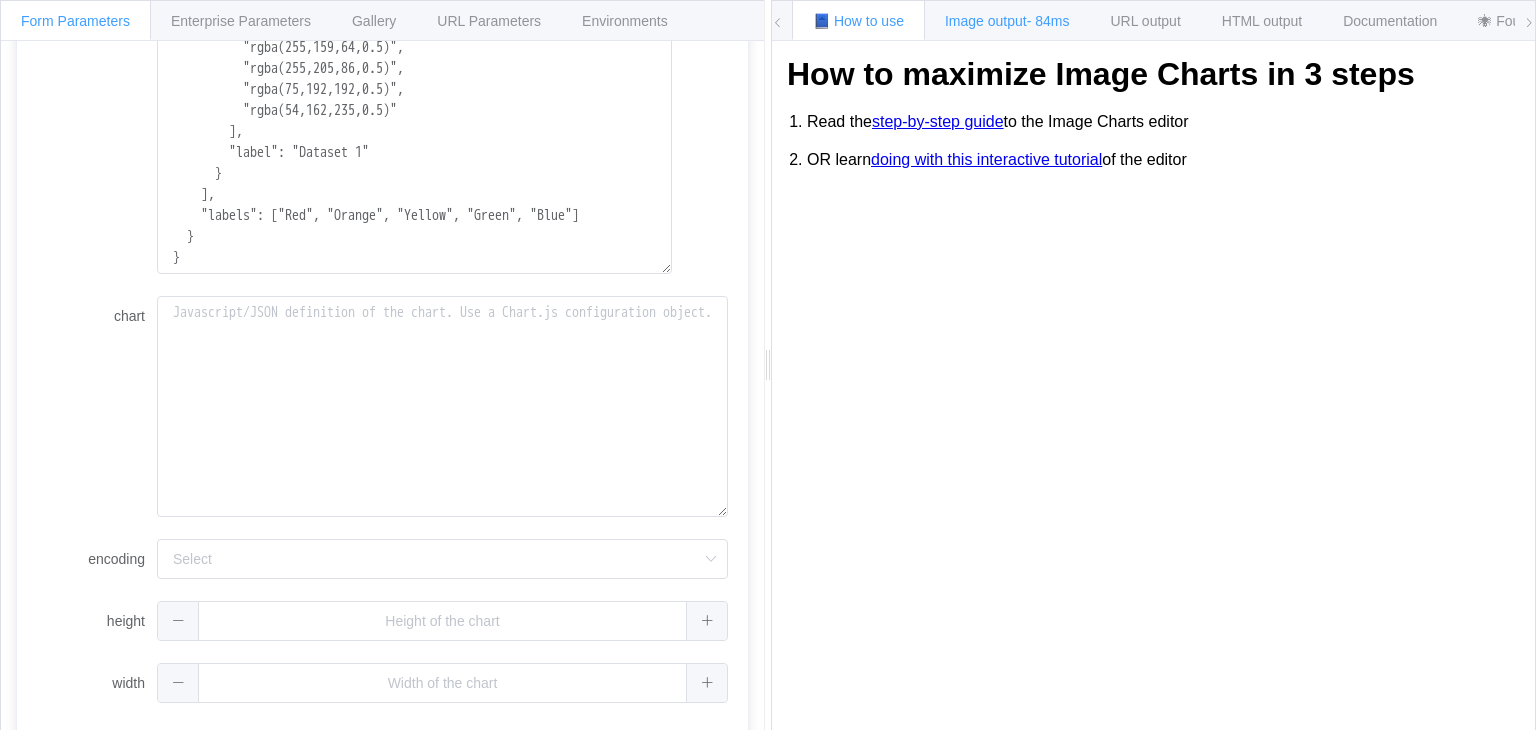 click on "Image output   - 84ms" at bounding box center [1007, 20] 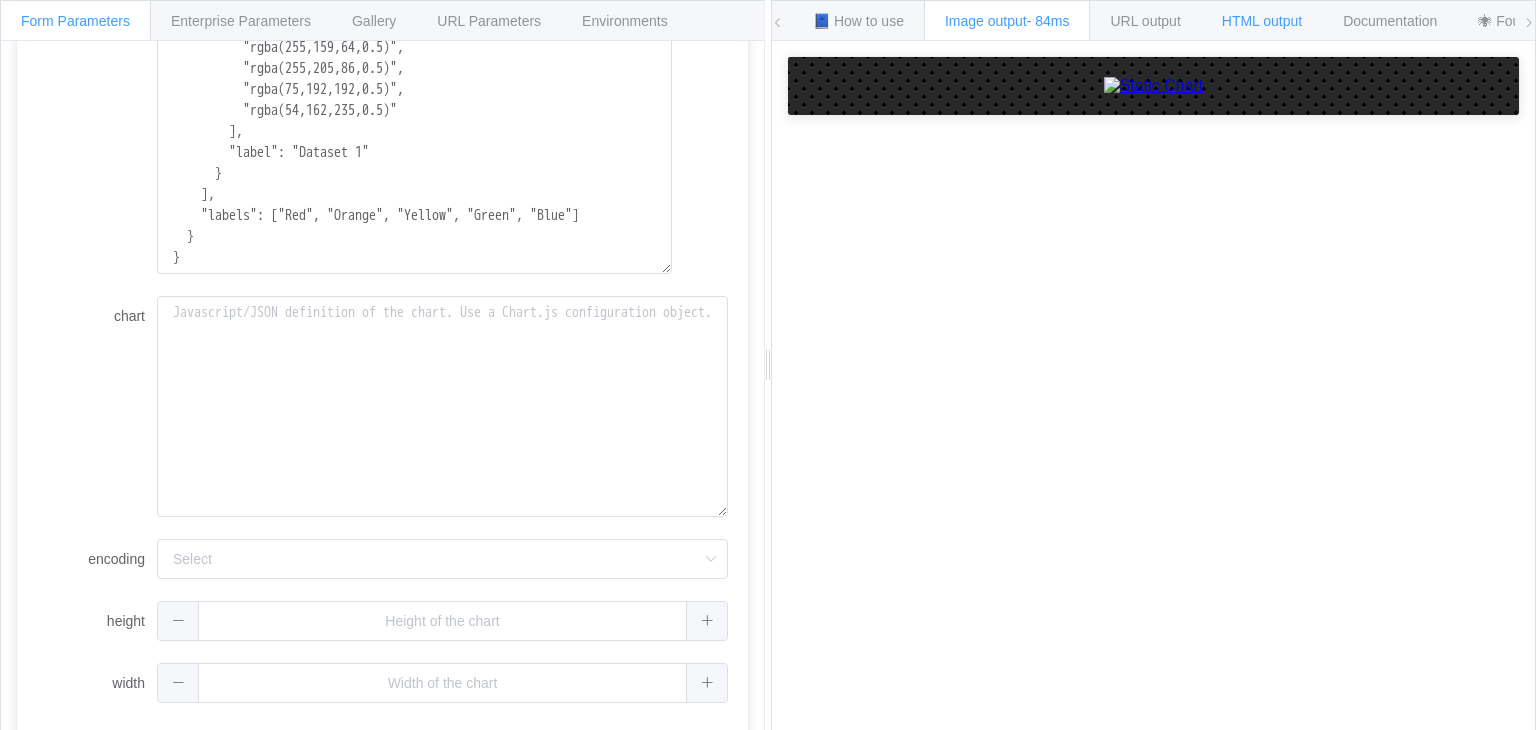 click on "HTML output" at bounding box center (1262, 21) 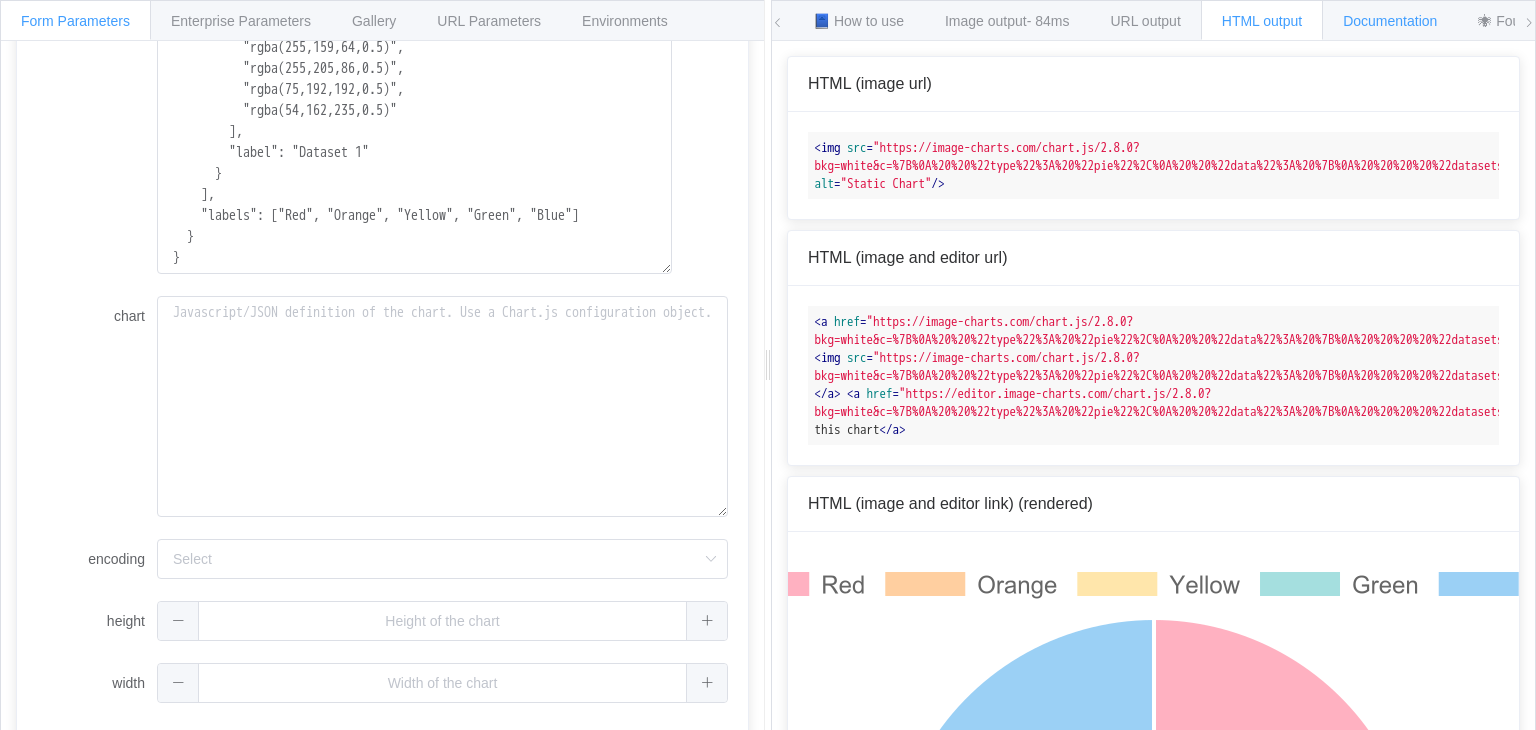 click on "Documentation" at bounding box center [1390, 20] 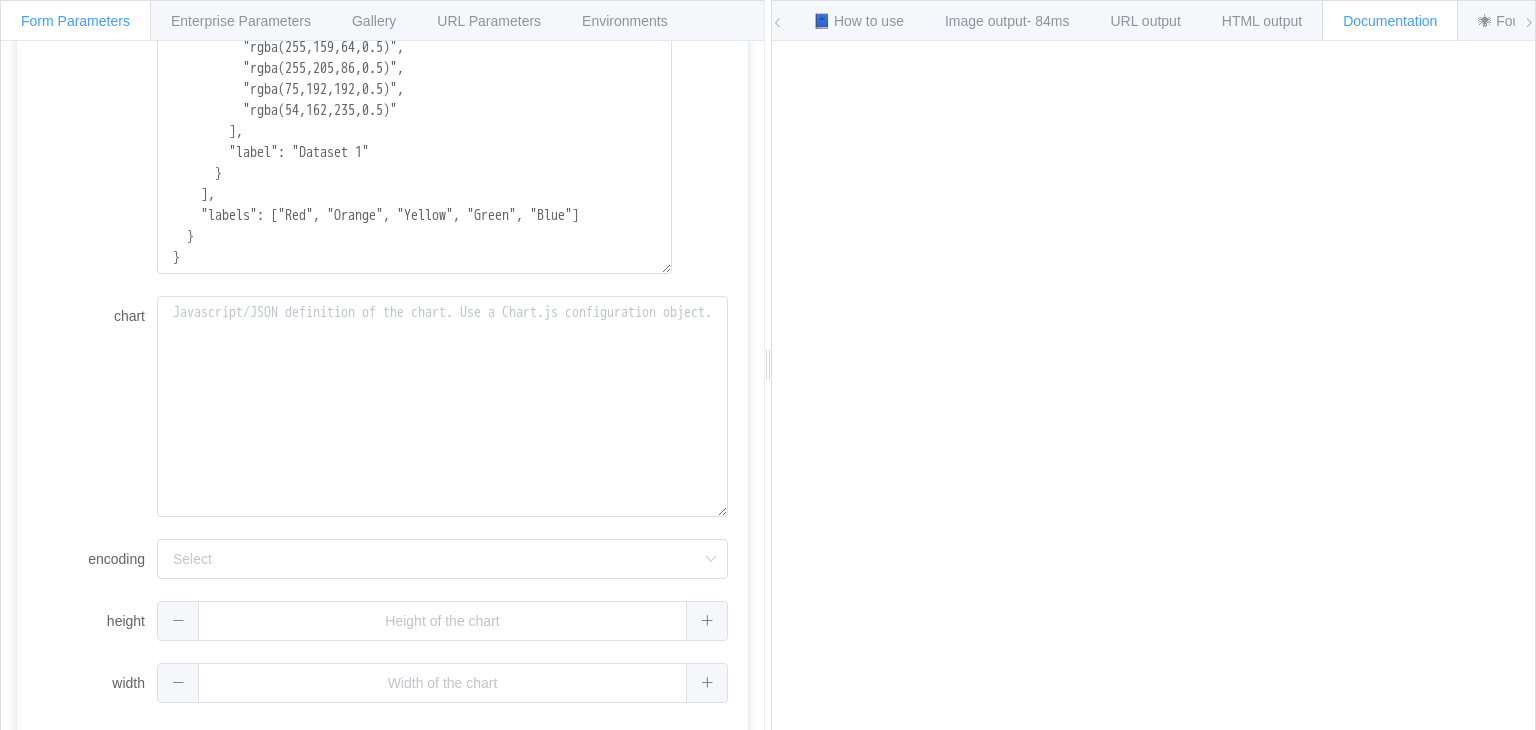 click on "Documentation" at bounding box center (1390, 21) 